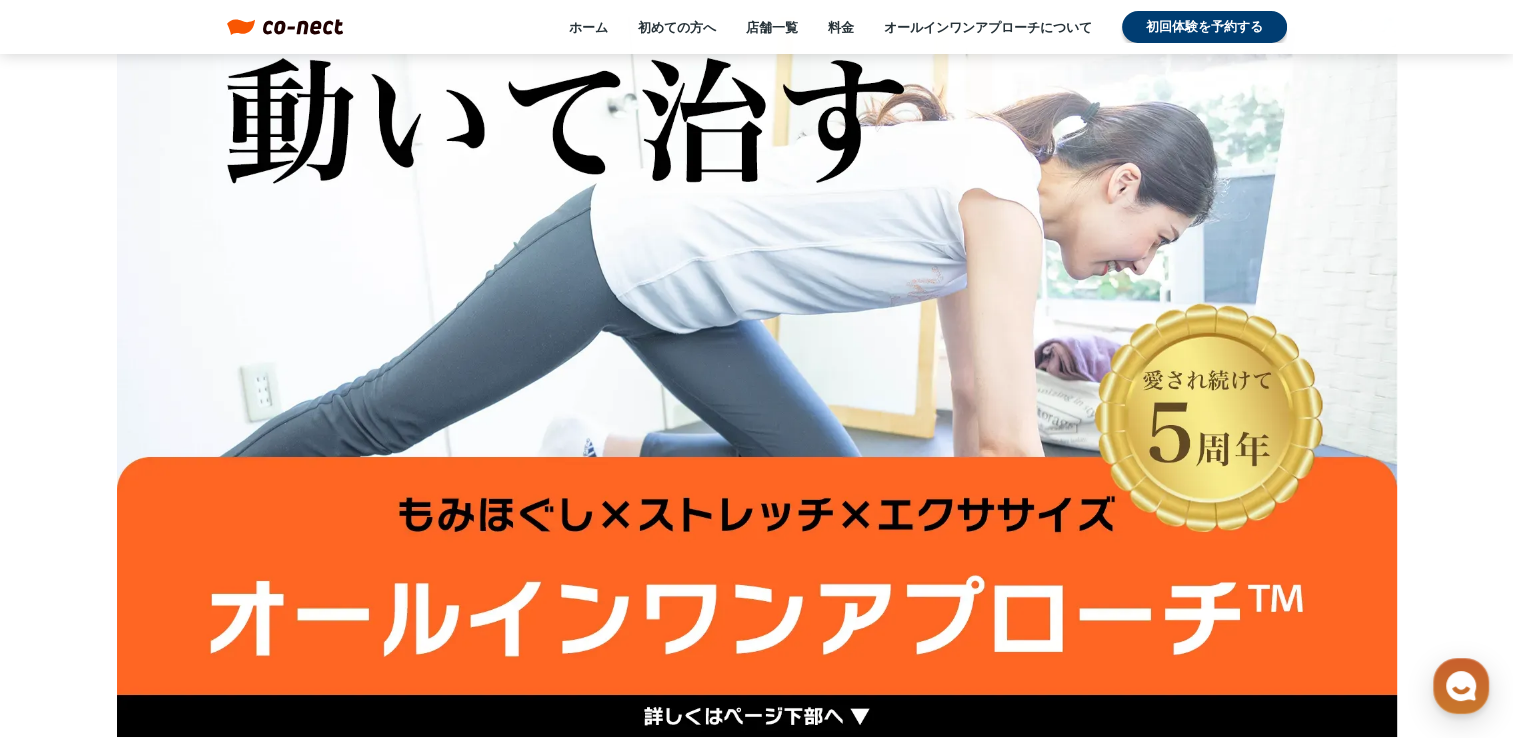 scroll, scrollTop: 0, scrollLeft: 0, axis: both 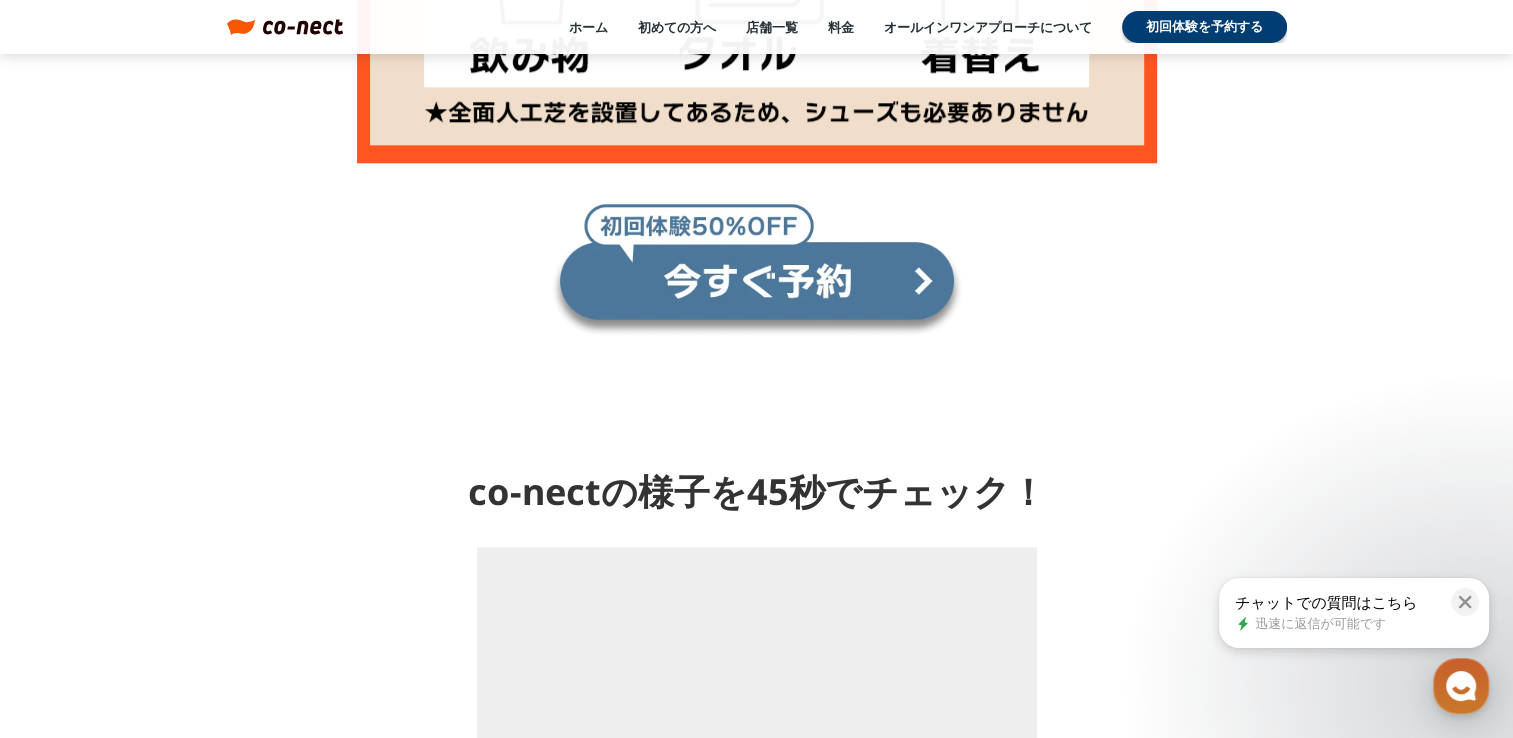 click at bounding box center [757, 270] 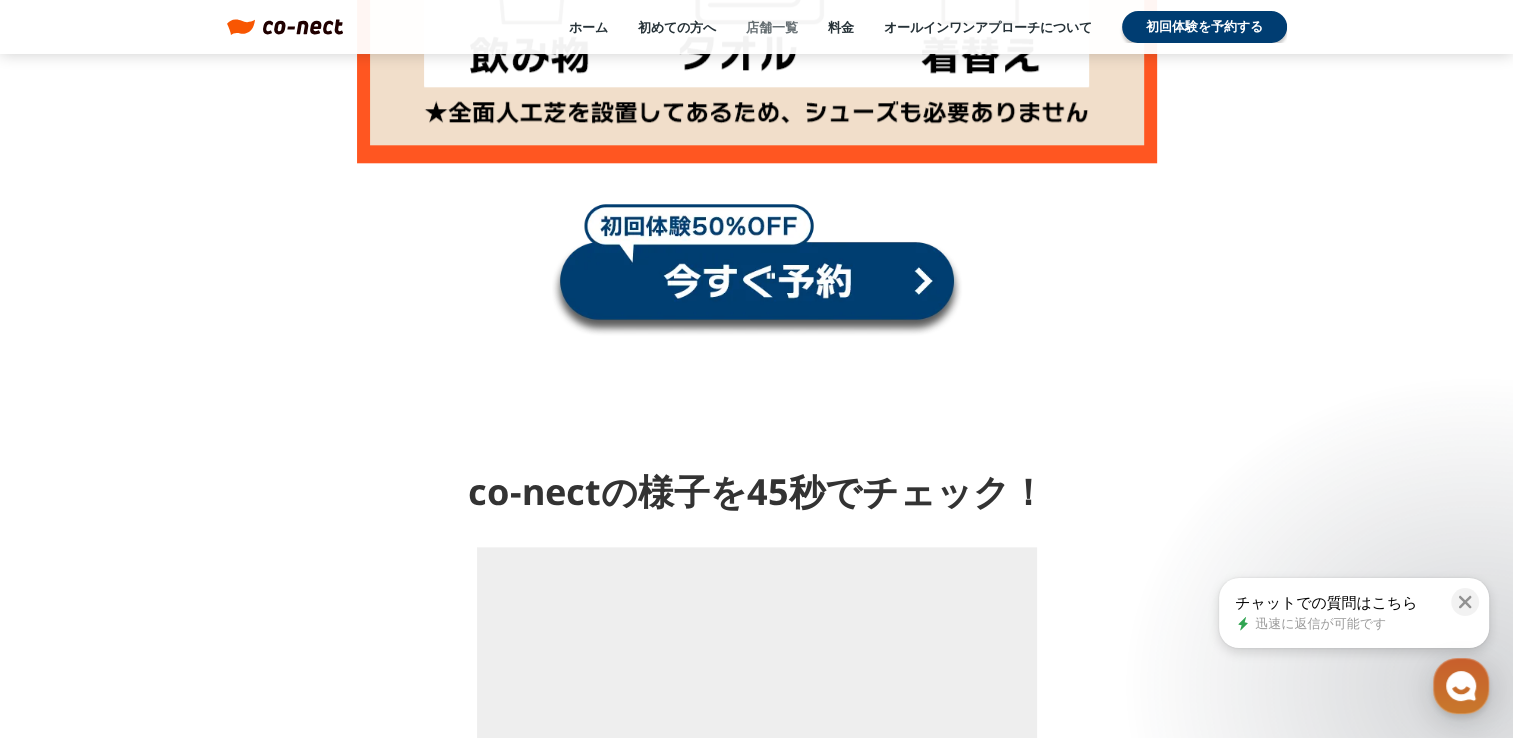 click on "店舗一覧" at bounding box center [772, 27] 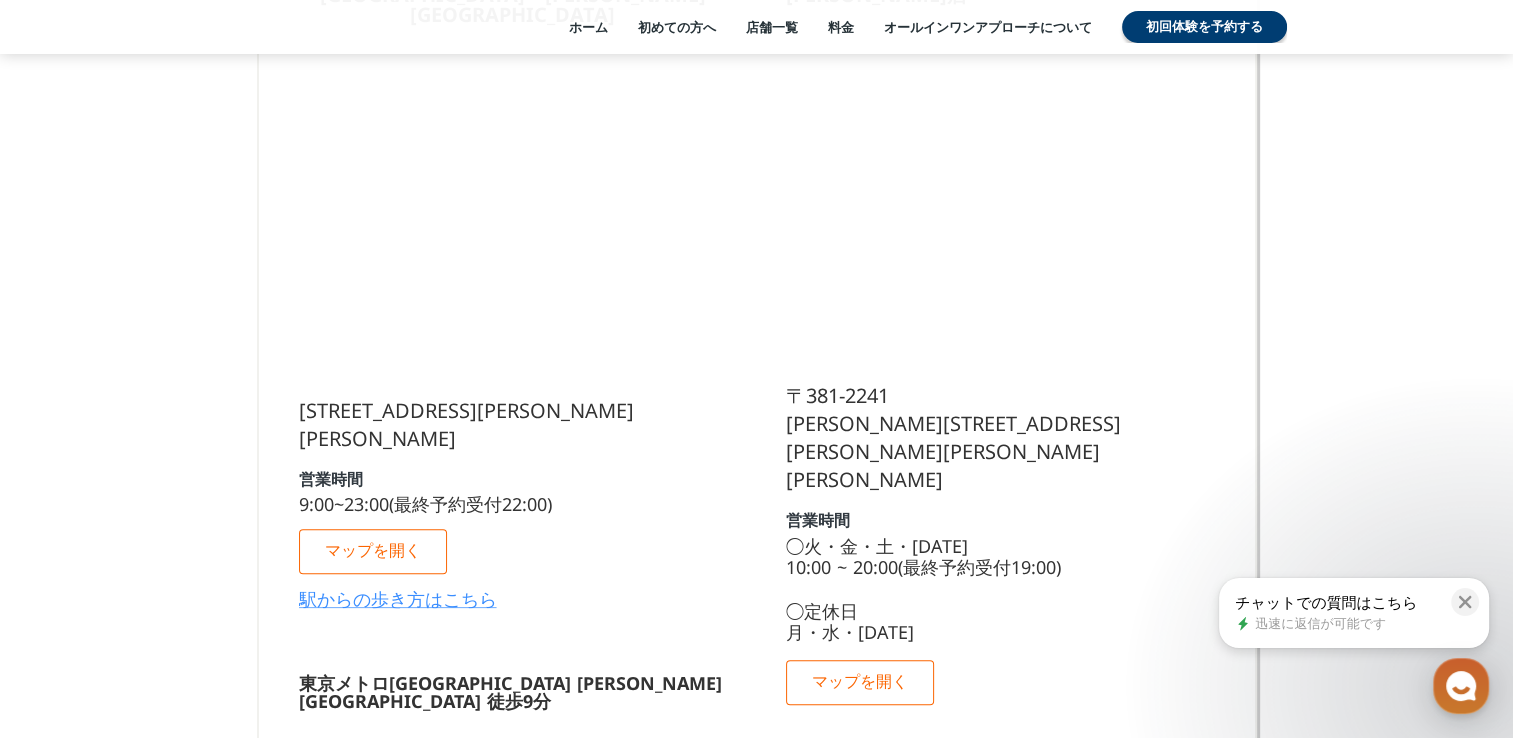 scroll, scrollTop: 0, scrollLeft: 0, axis: both 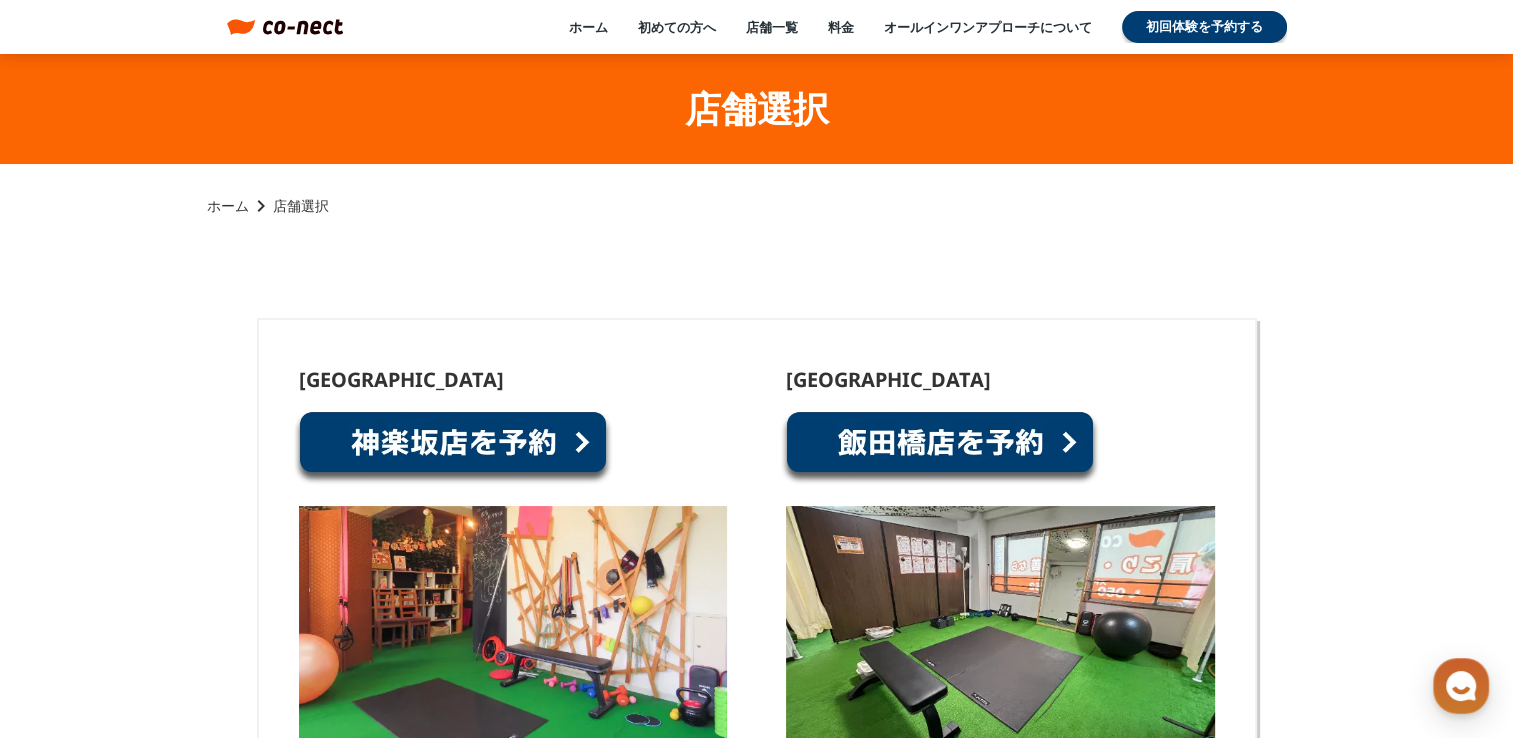 click on "店舗選択 ホーム keyboard_arrow_right 店舗選択 [GEOGRAPHIC_DATA] [STREET_ADDRESS][PERSON_NAME][PERSON_NAME][PERSON_NAME] 営業時間 9:00~23:00(最終予約受付22:00) マップを開く 駅からの歩き方はこちら [GEOGRAPHIC_DATA]  [GEOGRAPHIC_DATA] 1番出口より 徒歩5分 東京メトロ[GEOGRAPHIC_DATA]  [GEOGRAPHIC_DATA] 4番出口より 徒歩8分 都営地下鉄[GEOGRAPHIC_DATA]  [GEOGRAPHIC_DATA] A3出口より 徒歩8分 [GEOGRAPHIC_DATA]  [GEOGRAPHIC_DATA]より徒歩12分 [GEOGRAPHIC_DATA]ページはこちら keyboard_arrow_right [GEOGRAPHIC_DATA] [STREET_ADDRESS][PERSON_NAME][PERSON_NAME] 営業時間 9:00~23:00(最終予約受付22:00) マップを開く JRからの歩き方はこちら 東京メトロからの歩き方はこちら [GEOGRAPHIC_DATA] /[GEOGRAPHIC_DATA]/[GEOGRAPHIC_DATA]/[GEOGRAPHIC_DATA] [GEOGRAPHIC_DATA] より 徒歩3分 [GEOGRAPHIC_DATA]/[GEOGRAPHIC_DATA] [GEOGRAPHIC_DATA] 徒歩8分 [GEOGRAPHIC_DATA]店ページはこちら keyboard_arrow_right 営業時間 料金" 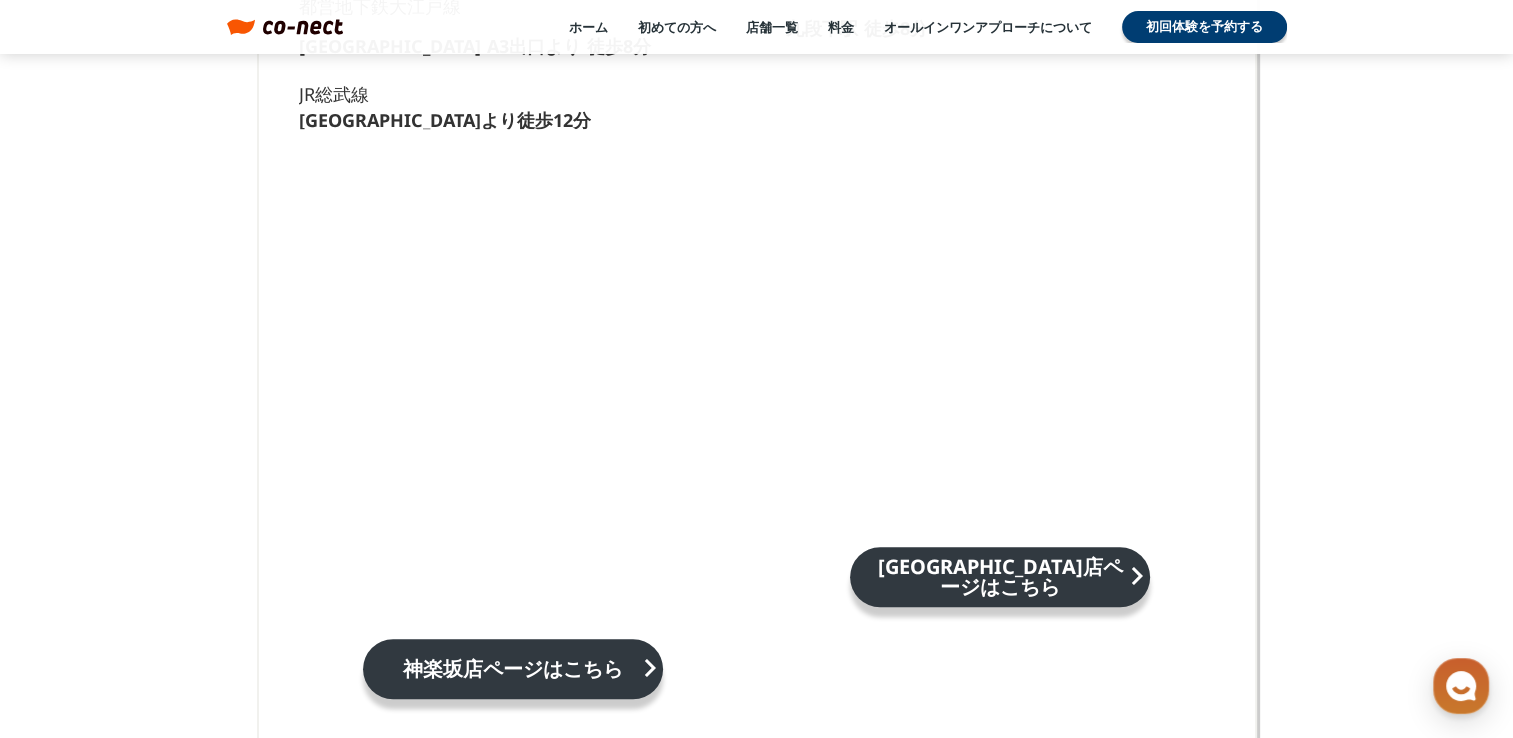scroll, scrollTop: 1240, scrollLeft: 0, axis: vertical 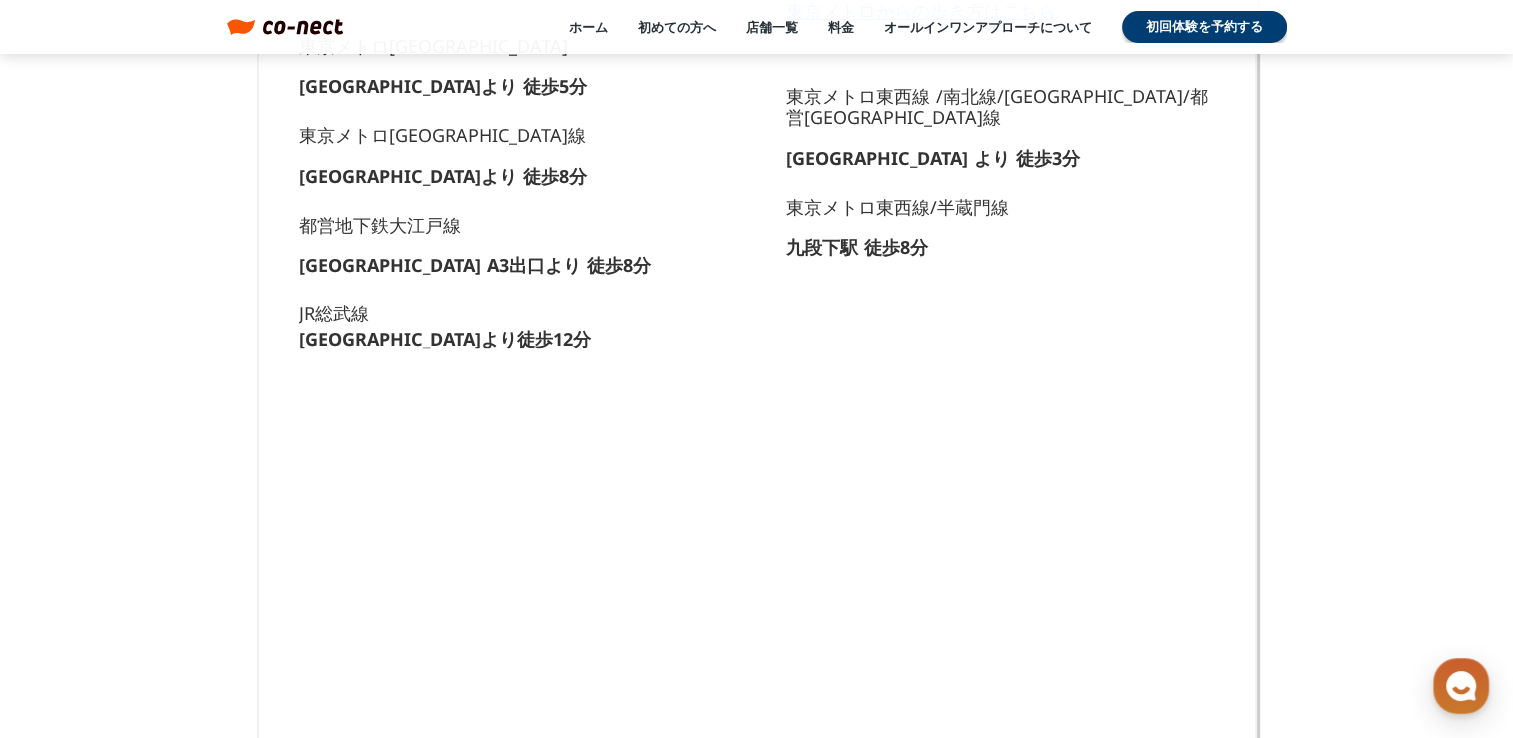 click on "[GEOGRAPHIC_DATA] [STREET_ADDRESS][PERSON_NAME][PERSON_NAME] 営業時間 9:00~23:00(最終予約受付22:00) マップを開く JRからの歩き方はこちら 東京メトロからの歩き方はこちら [GEOGRAPHIC_DATA] /[GEOGRAPHIC_DATA]/[GEOGRAPHIC_DATA]/都営[GEOGRAPHIC_DATA] [GEOGRAPHIC_DATA] より 徒歩3分 [GEOGRAPHIC_DATA]/[GEOGRAPHIC_DATA] [GEOGRAPHIC_DATA] 徒歩8分" at bounding box center [1000, -205] 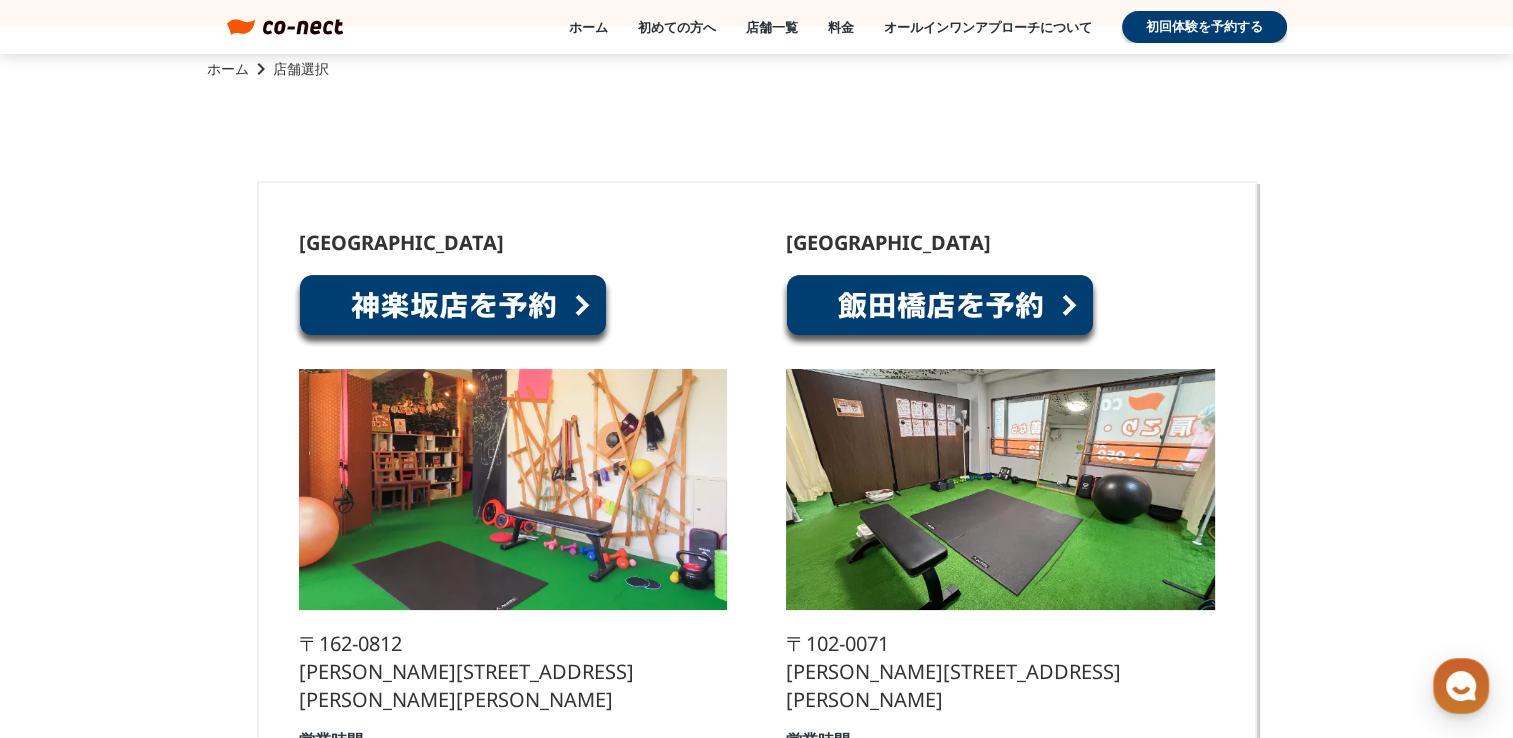 scroll, scrollTop: 116, scrollLeft: 0, axis: vertical 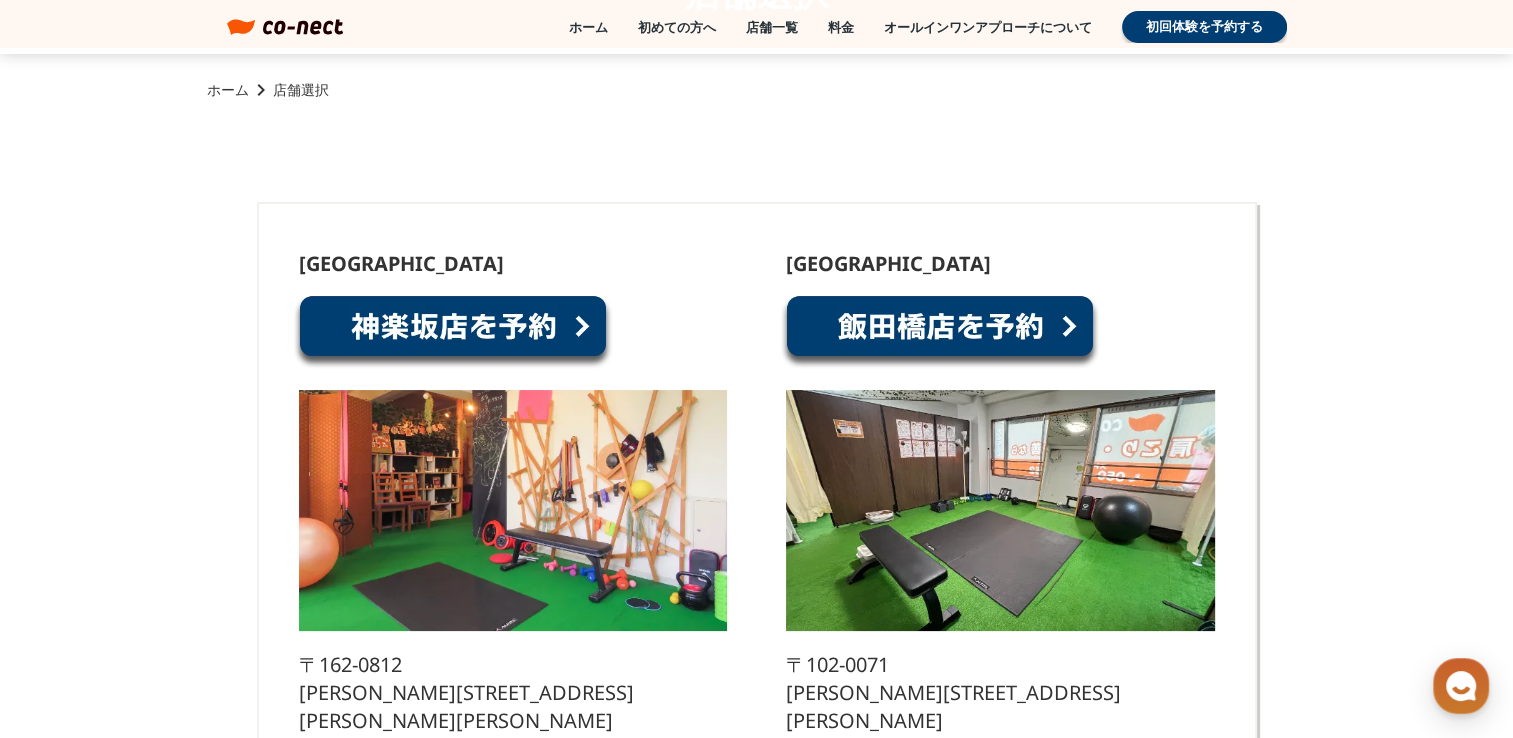 click at bounding box center [940, 332] 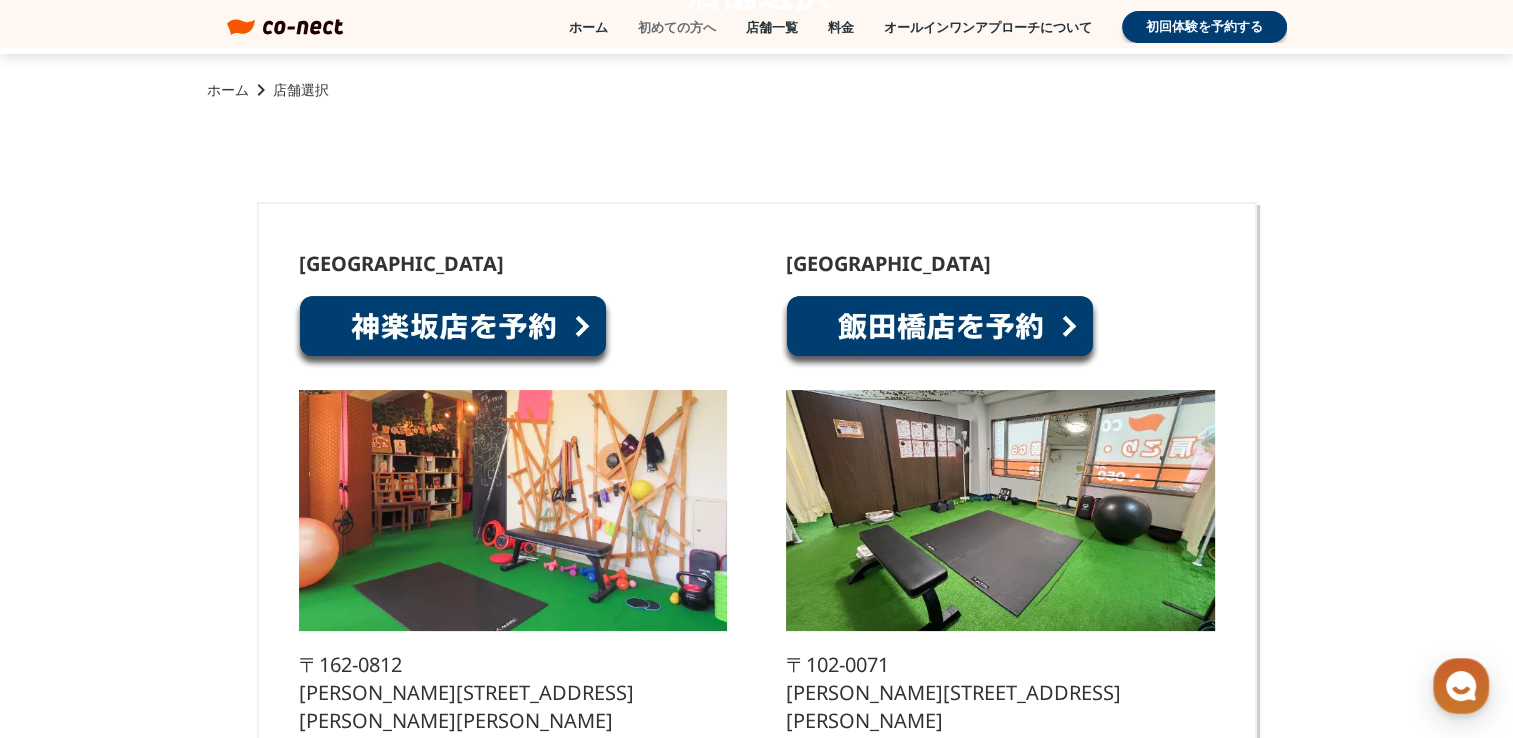 click on "初めての方へ" at bounding box center [677, 27] 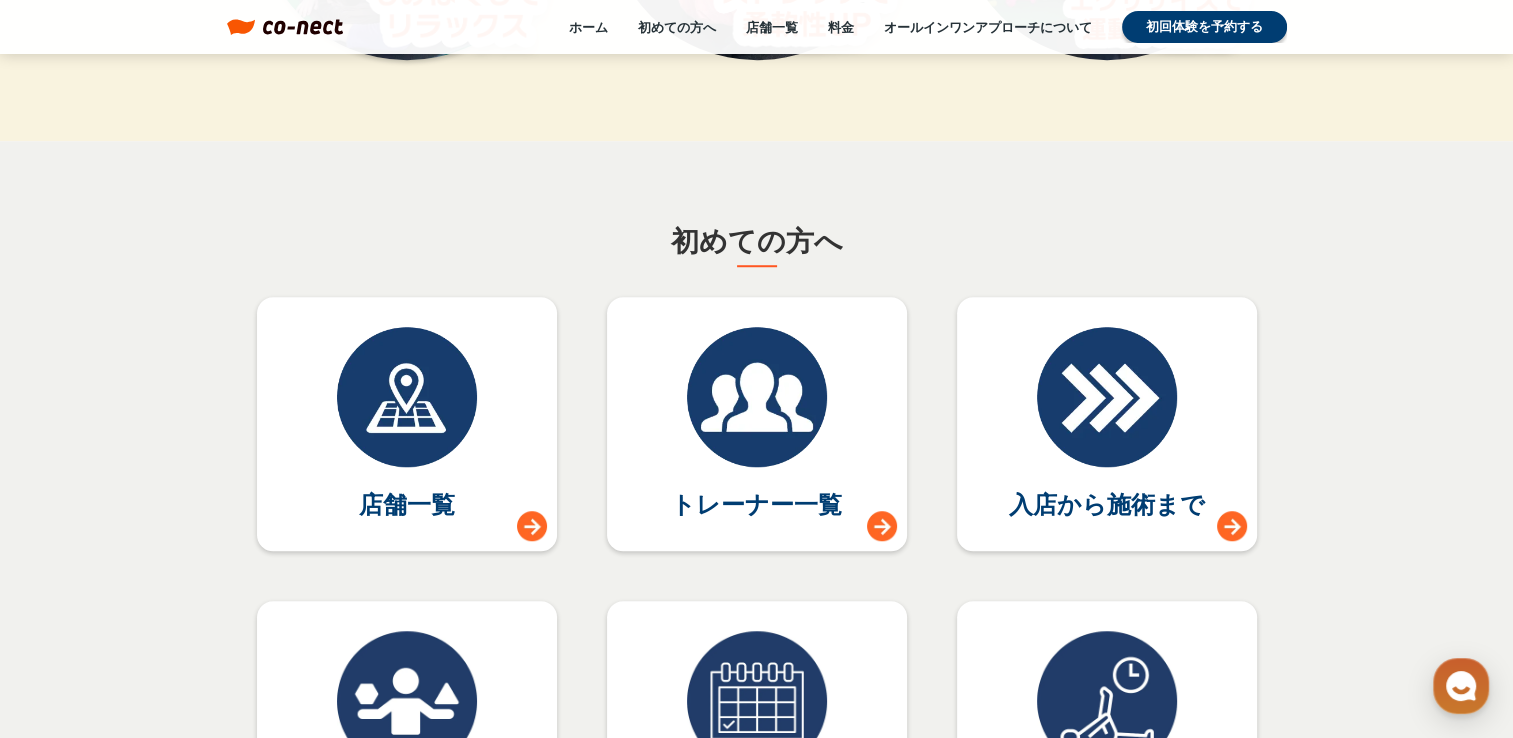 scroll, scrollTop: 4672, scrollLeft: 0, axis: vertical 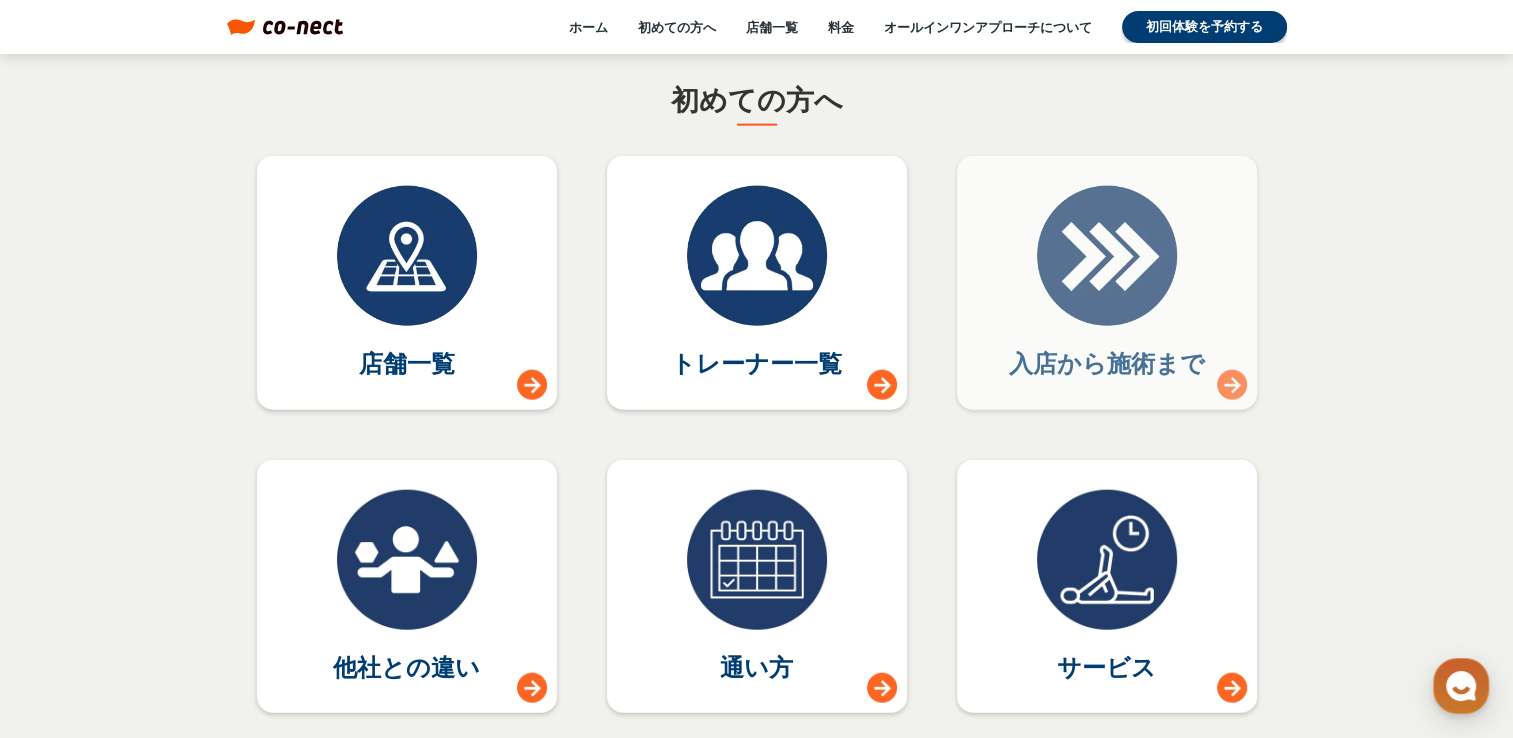 click at bounding box center (1107, 256) 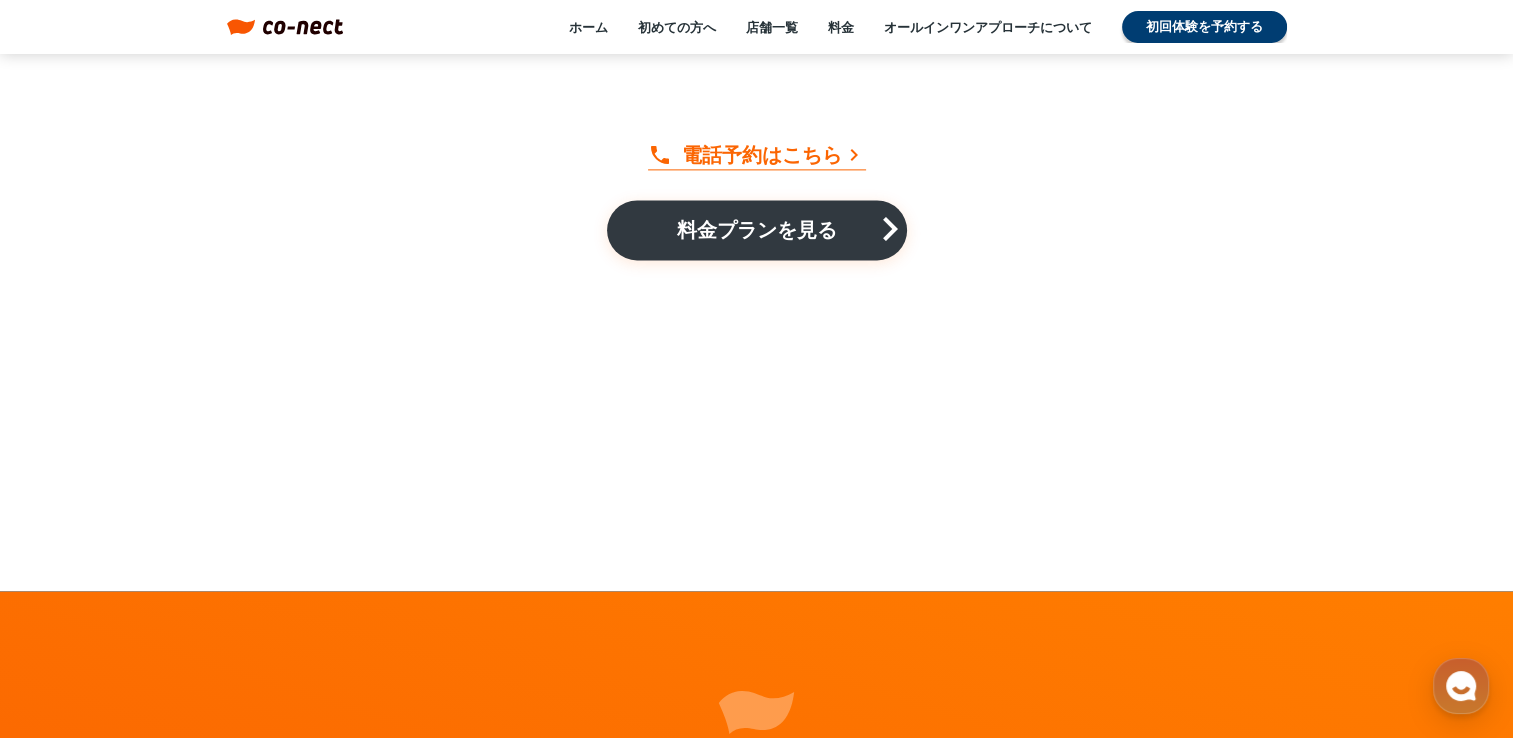 scroll, scrollTop: 2505, scrollLeft: 0, axis: vertical 